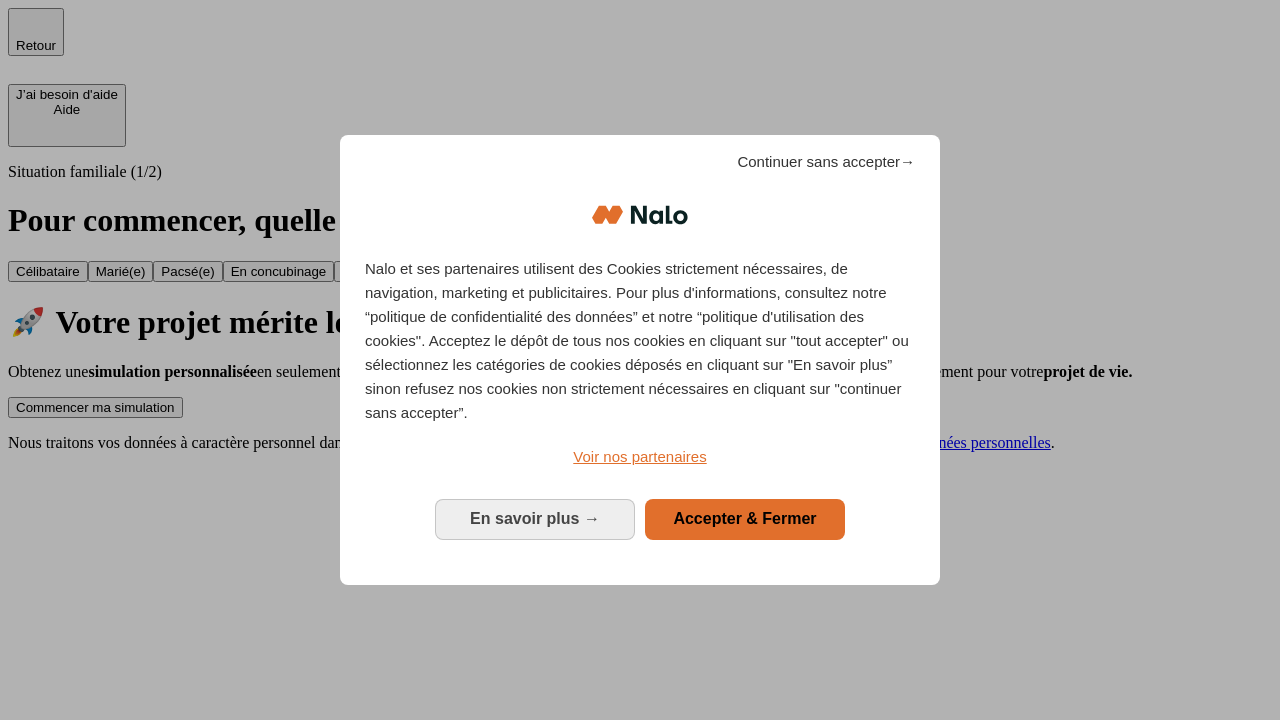 scroll, scrollTop: 0, scrollLeft: 0, axis: both 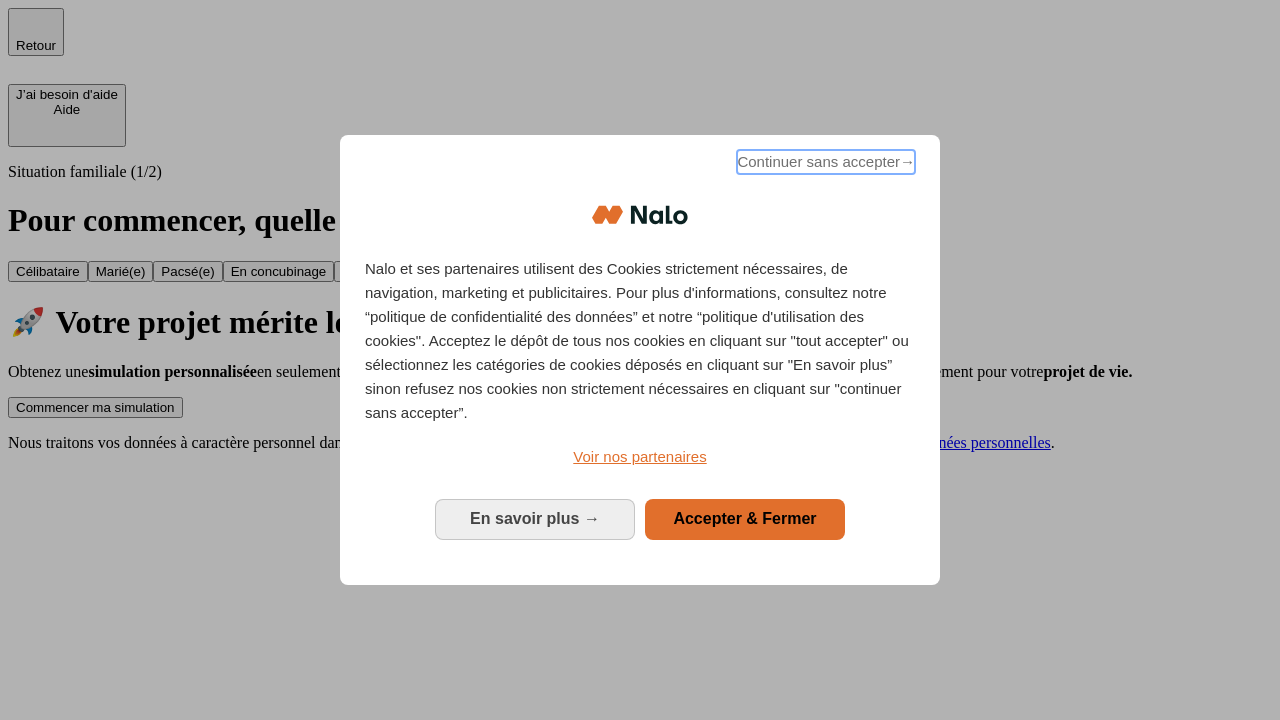 click on "Continuer sans accepter  →" at bounding box center [826, 162] 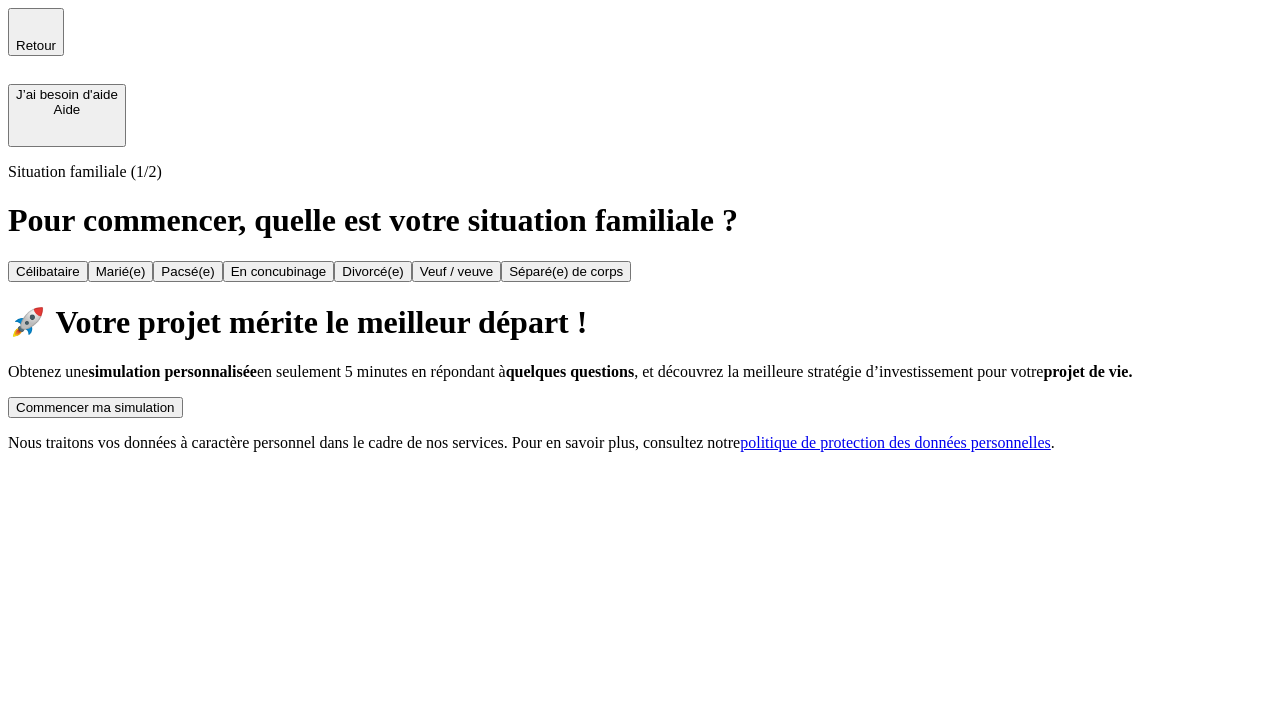 click on "Commencer ma simulation" at bounding box center [95, 407] 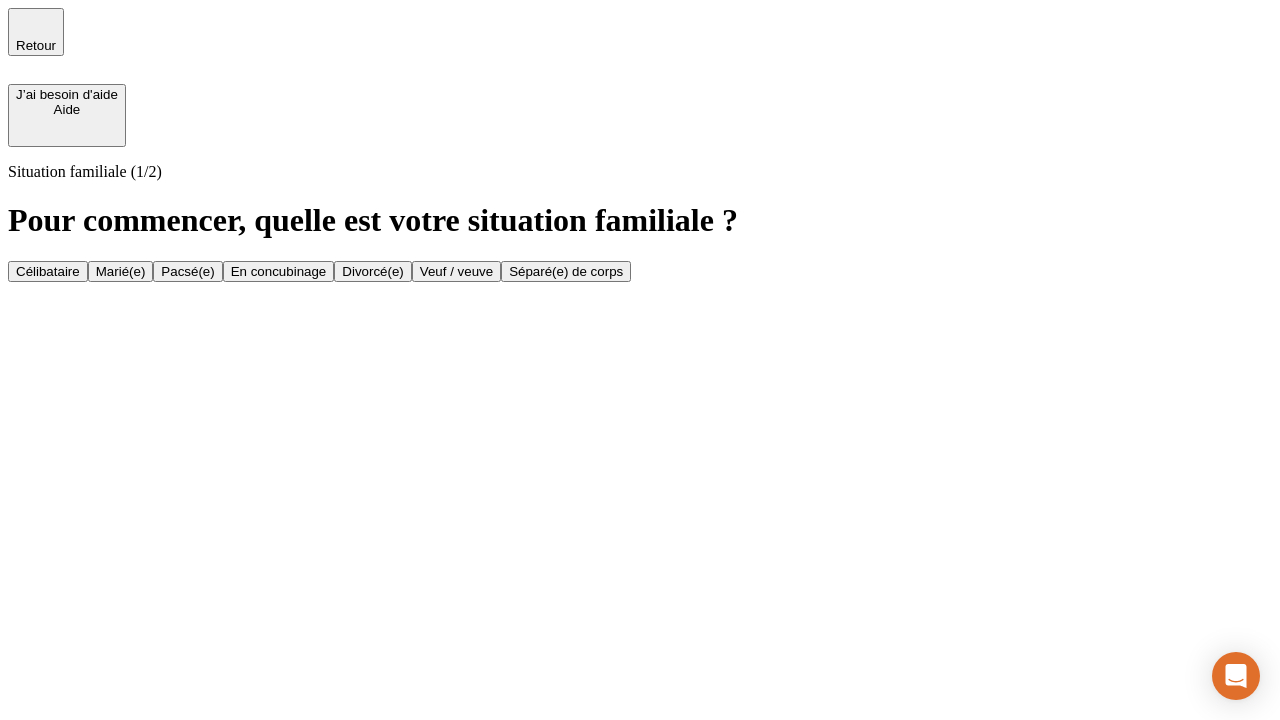 click on "En concubinage" at bounding box center (279, 271) 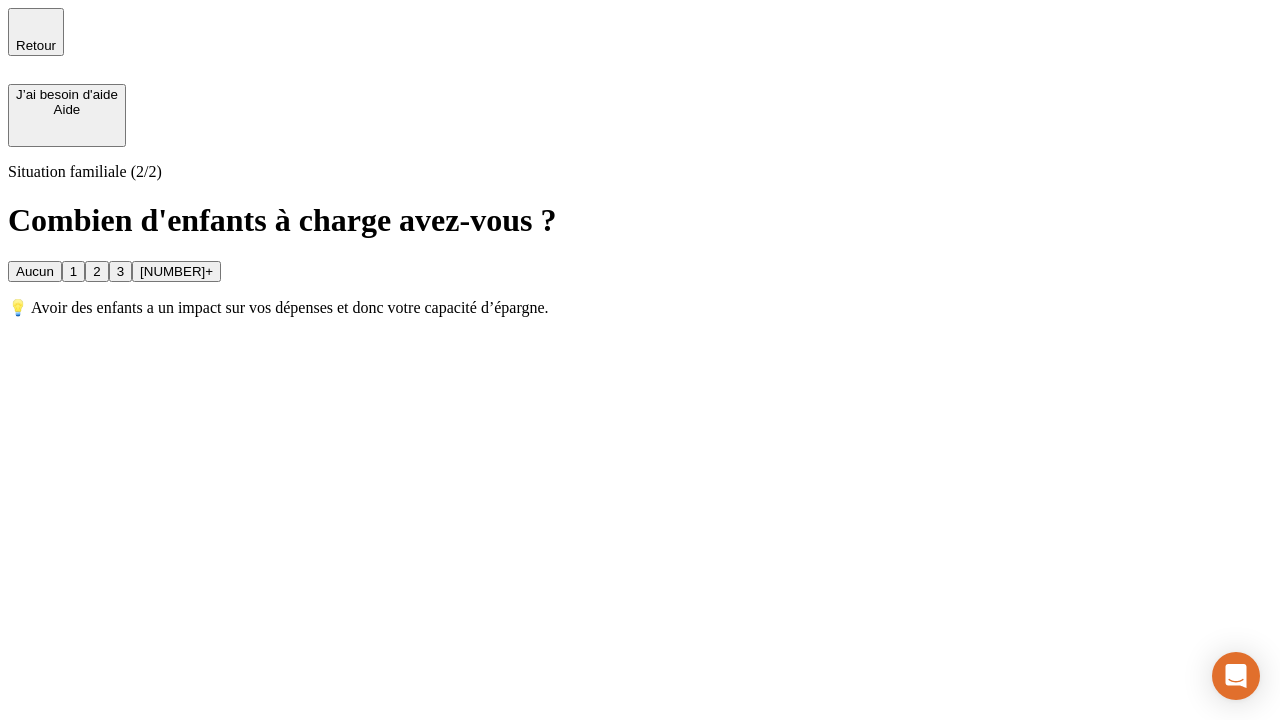click on "2" at bounding box center [96, 271] 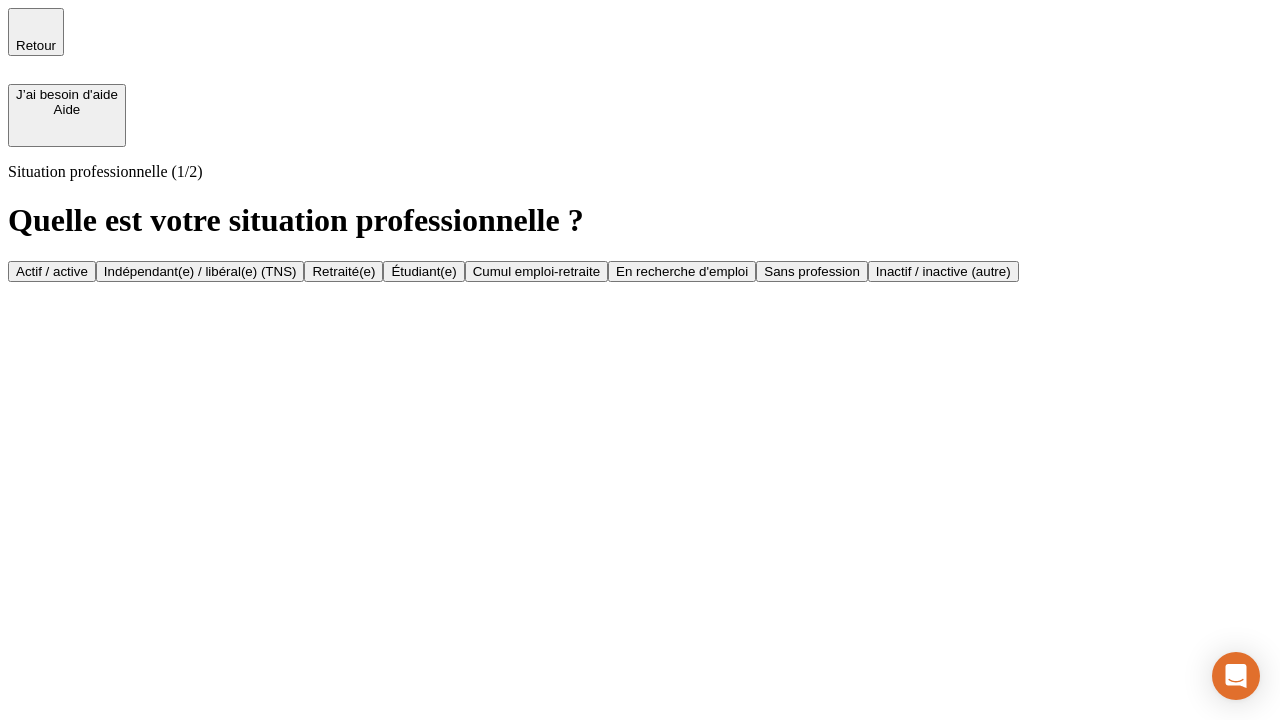 click on "Indépendant(e) / libéral(e) (TNS)" at bounding box center [200, 271] 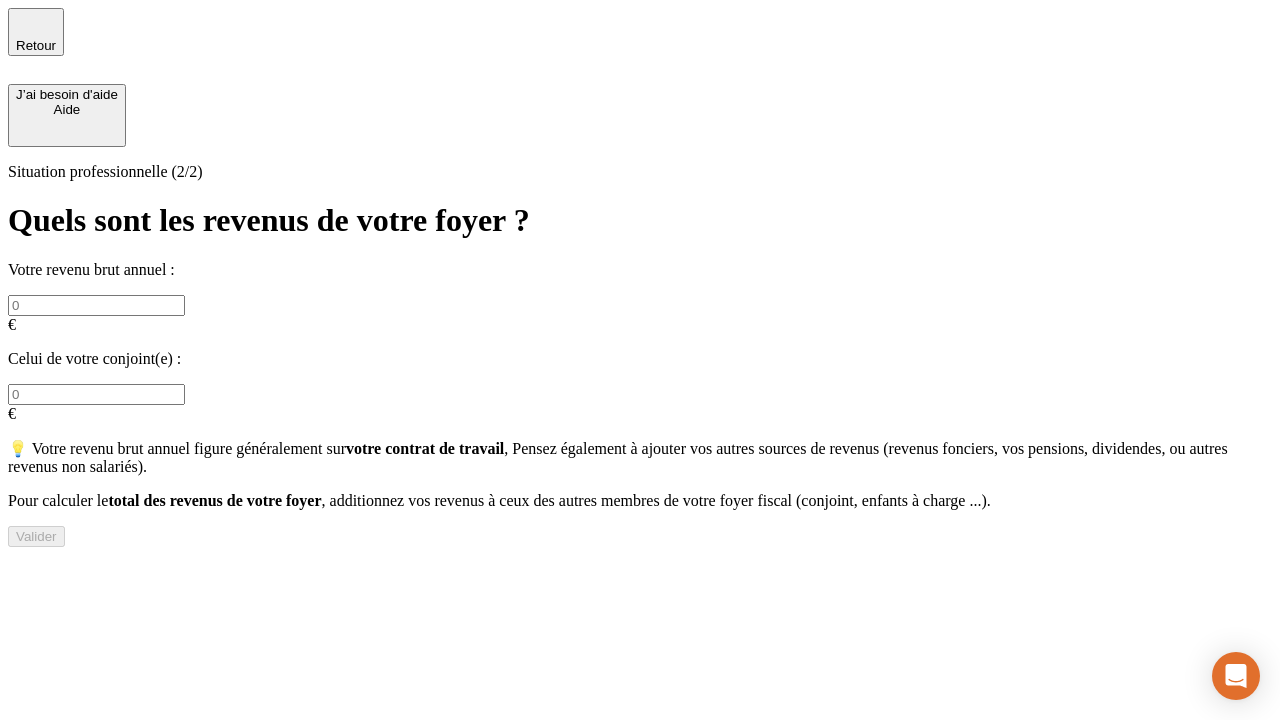 click at bounding box center (96, 305) 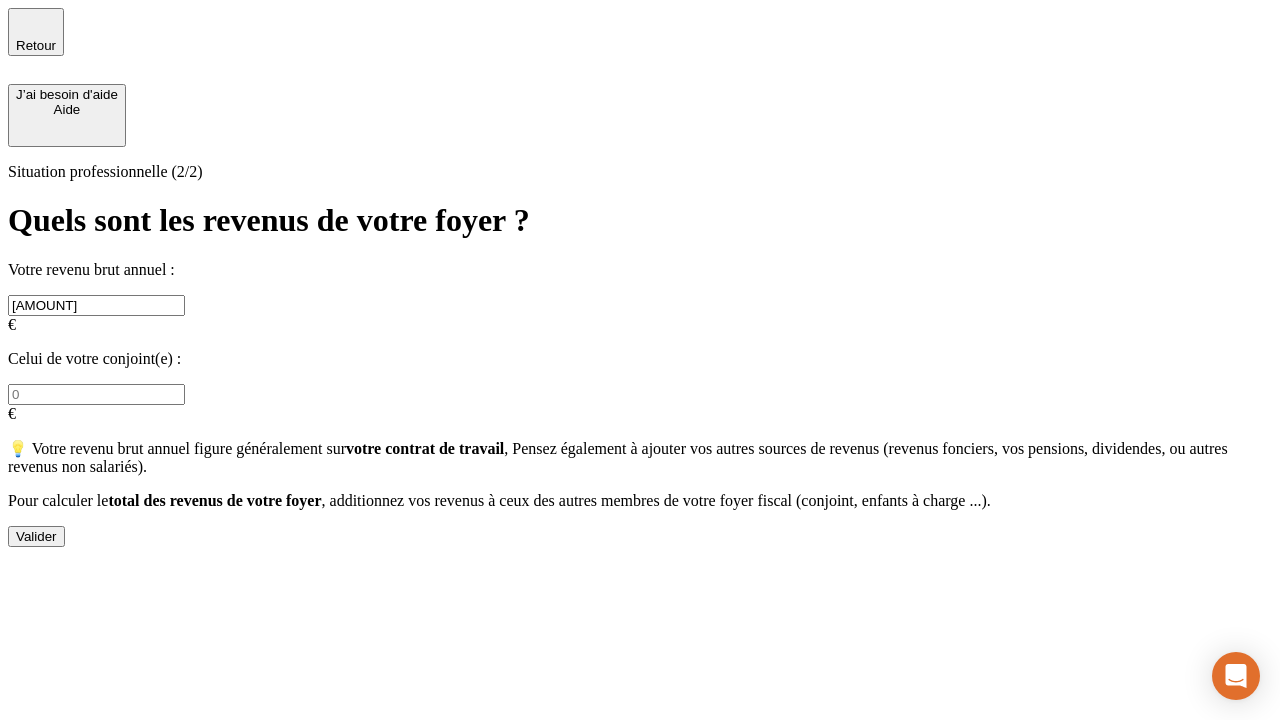 type on "[AMOUNT]" 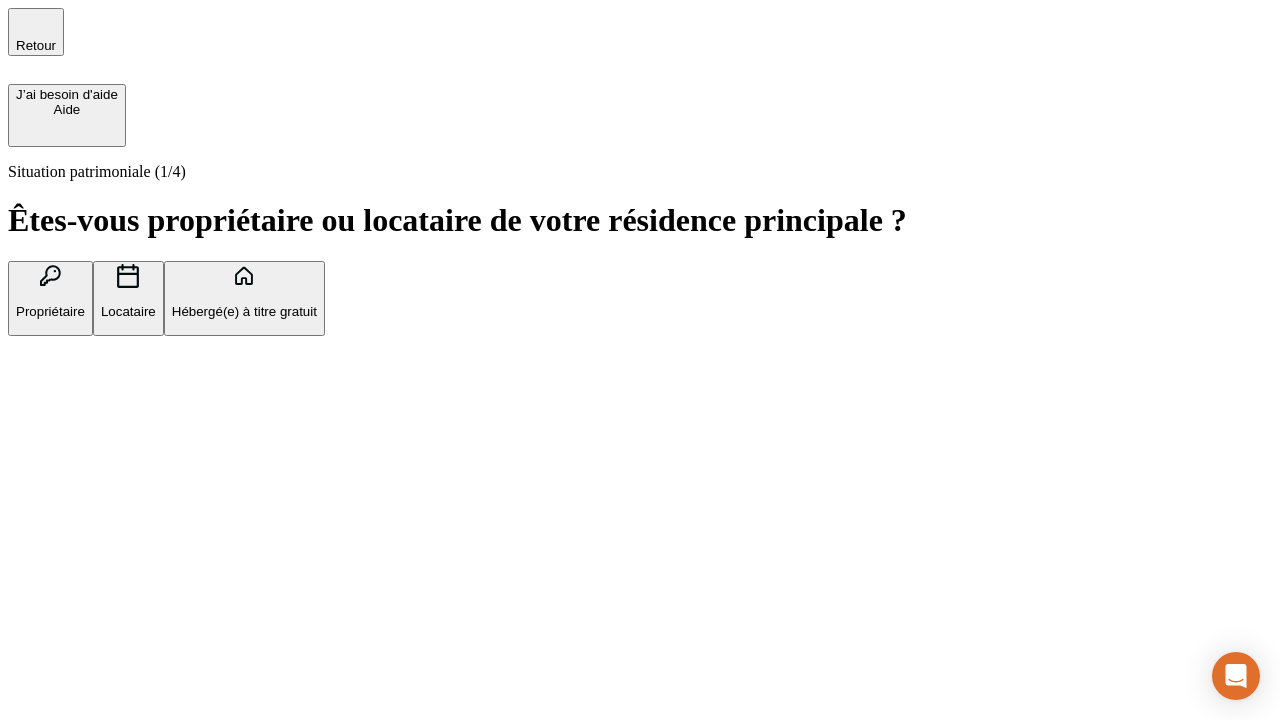 click on "Locataire" at bounding box center (128, 311) 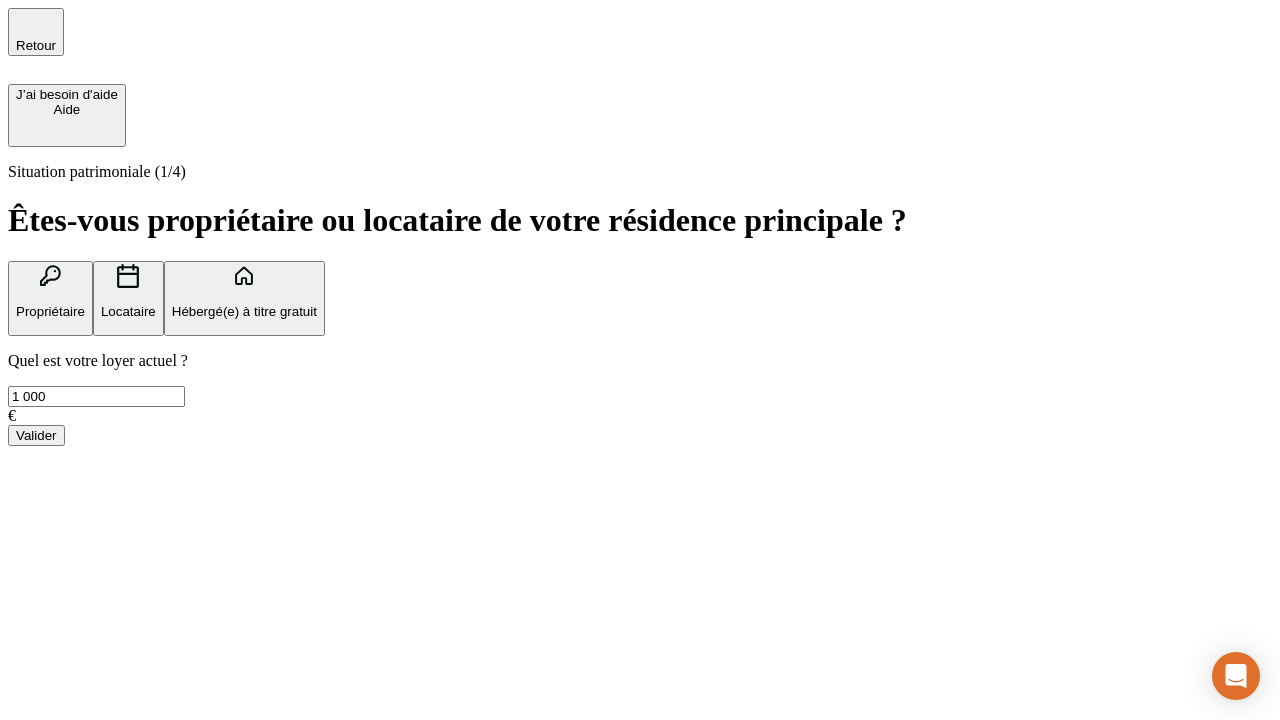 type on "1 000" 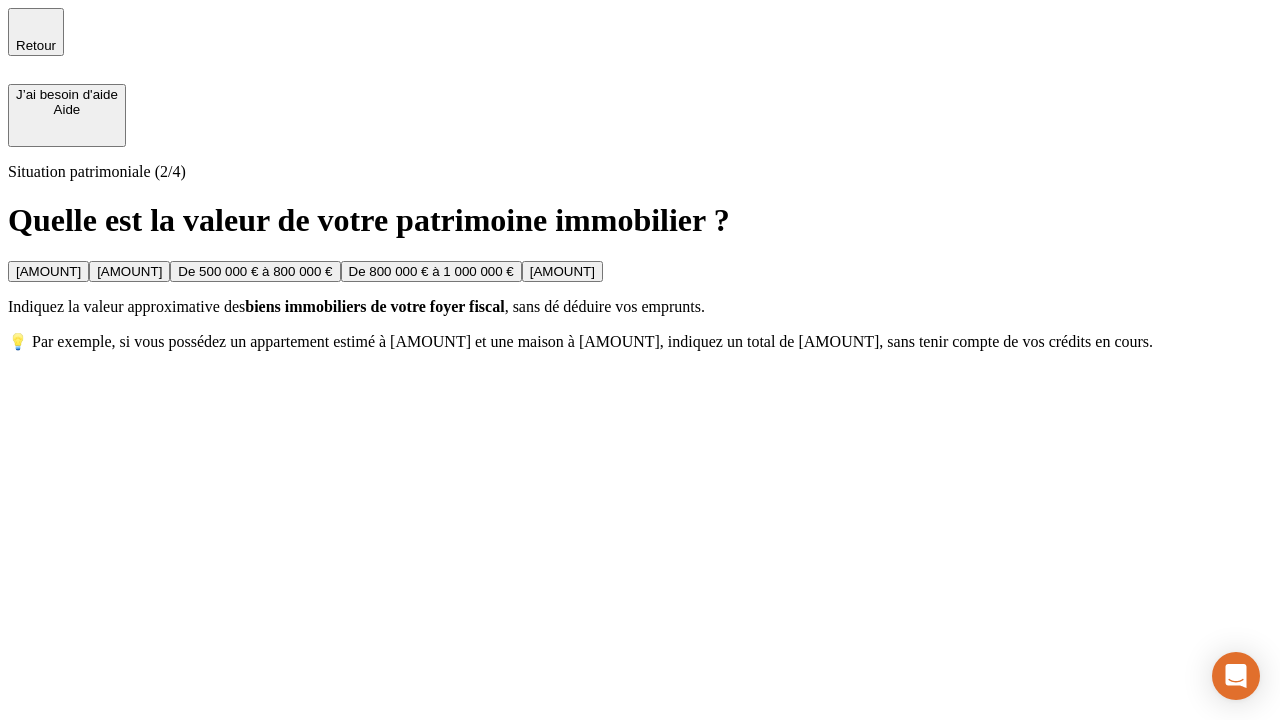 click on "[AMOUNT]" at bounding box center [48, 271] 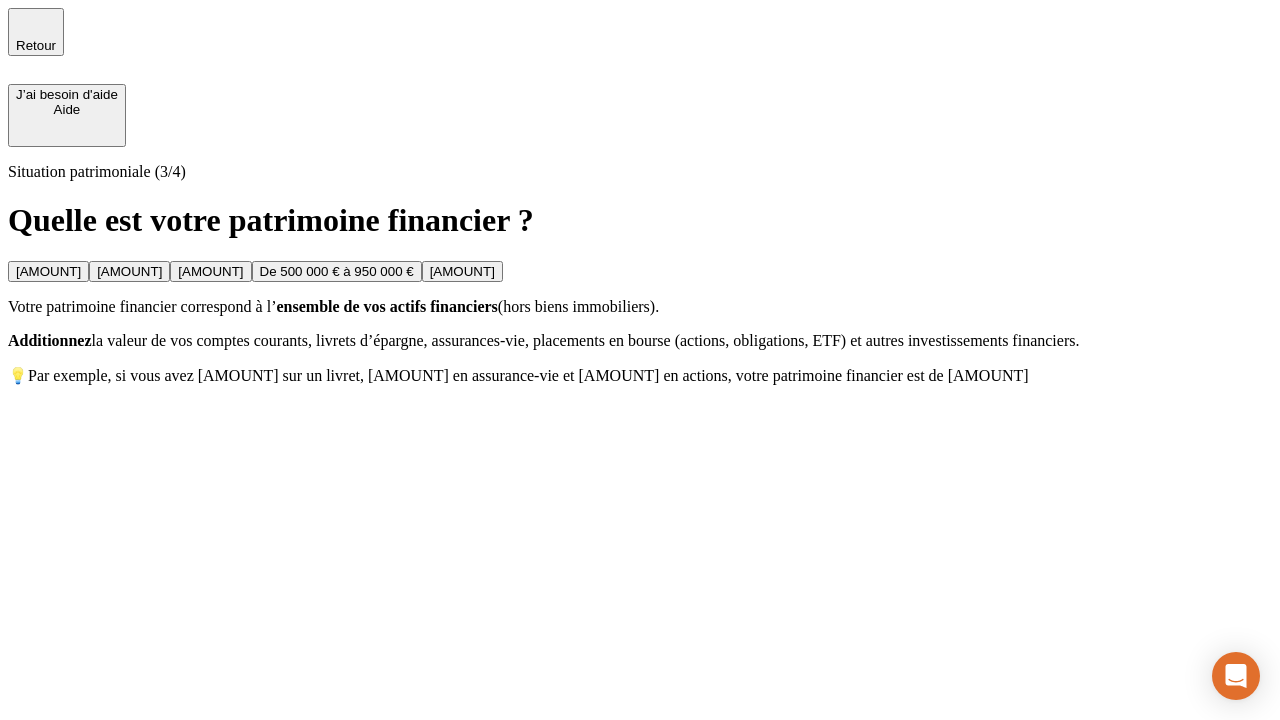 click on "[AMOUNT]" at bounding box center [48, 271] 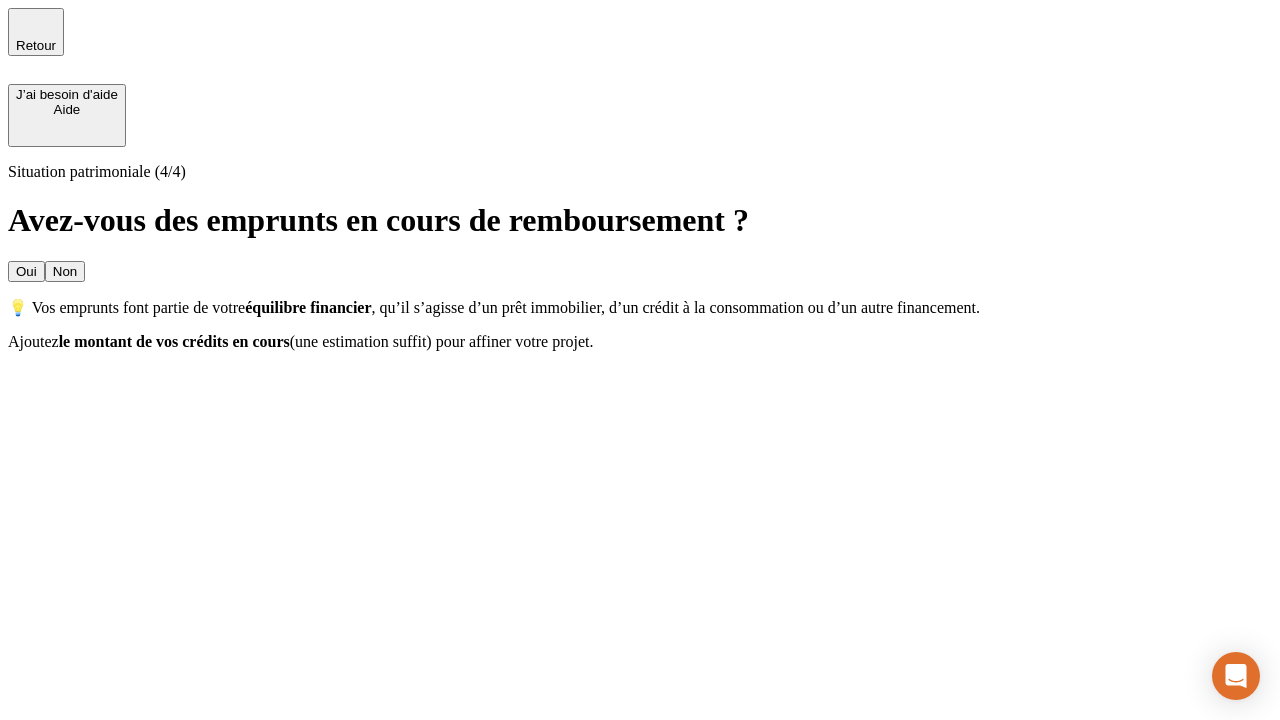 click on "Non" at bounding box center (65, 271) 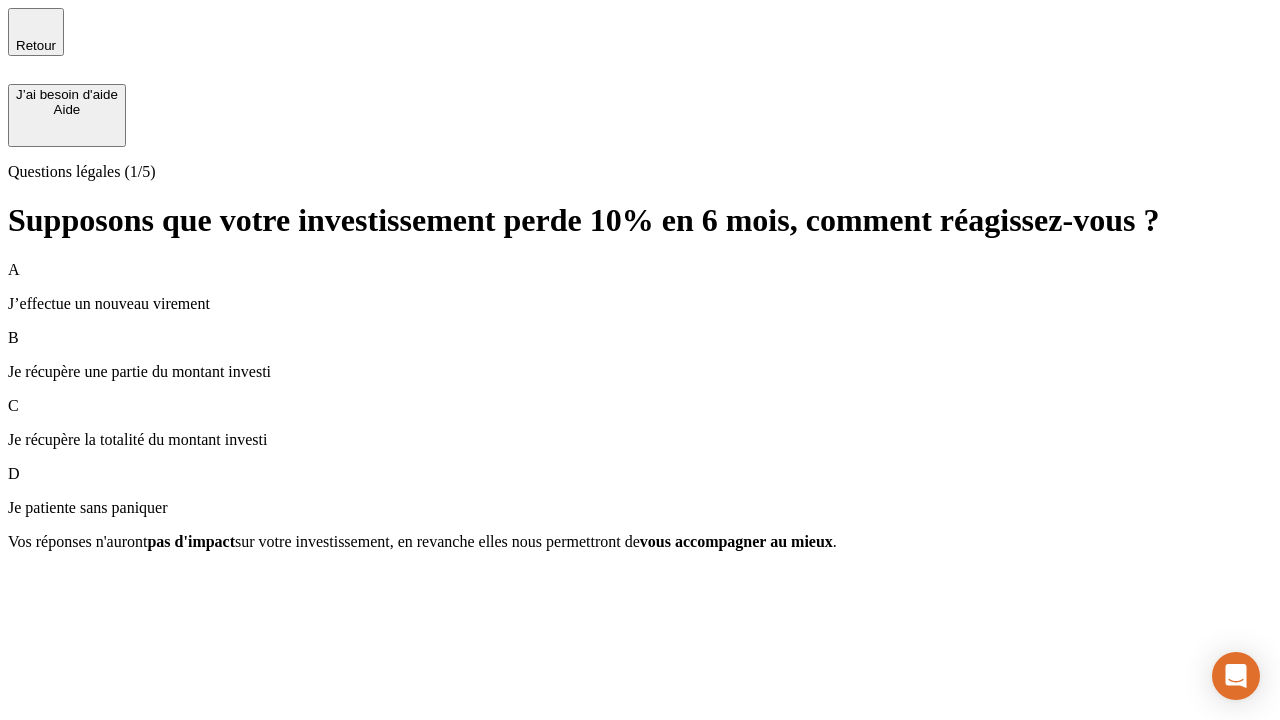 click on "A J’effectue un nouveau virement" at bounding box center [640, 287] 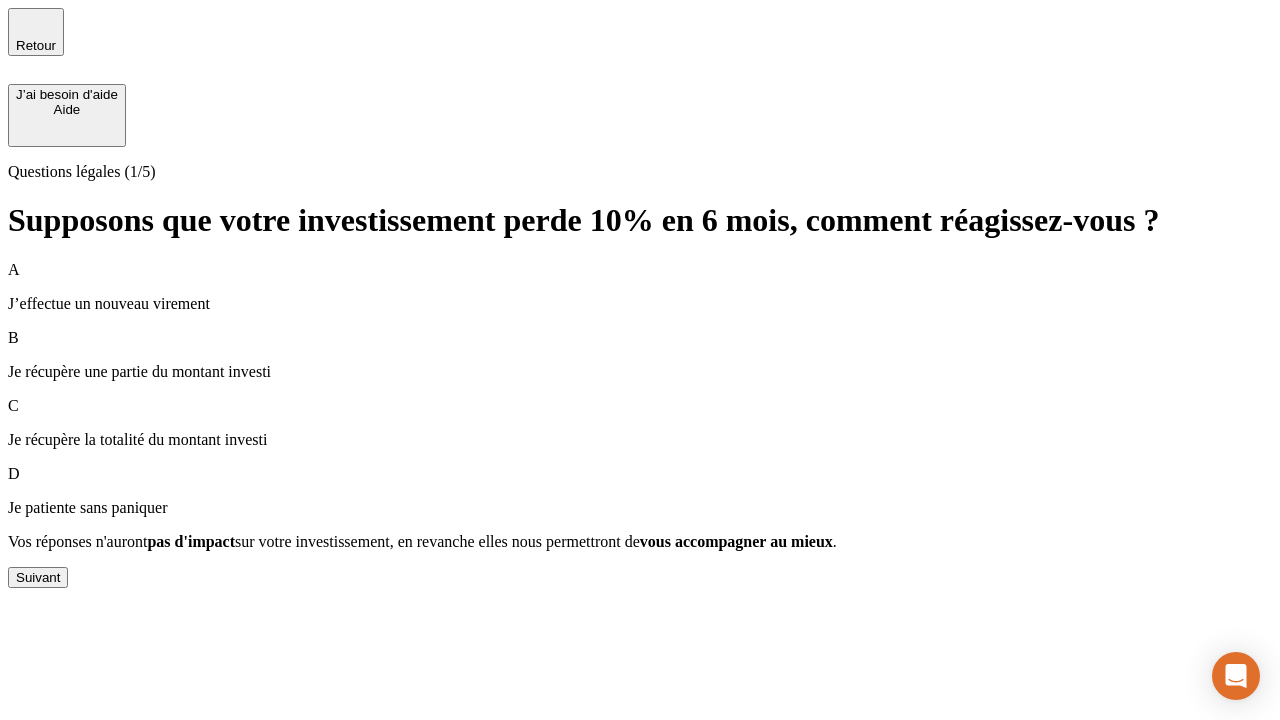 click on "Suivant" at bounding box center [38, 577] 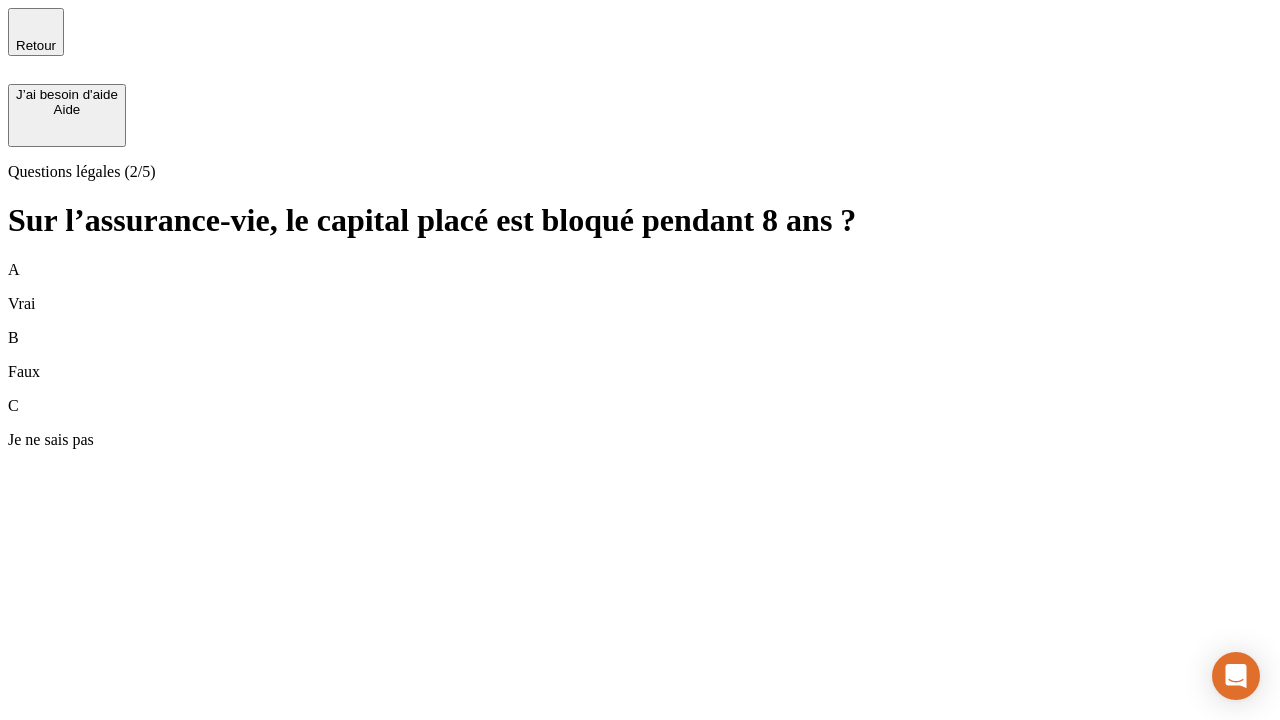 click on "A Vrai" at bounding box center [640, 287] 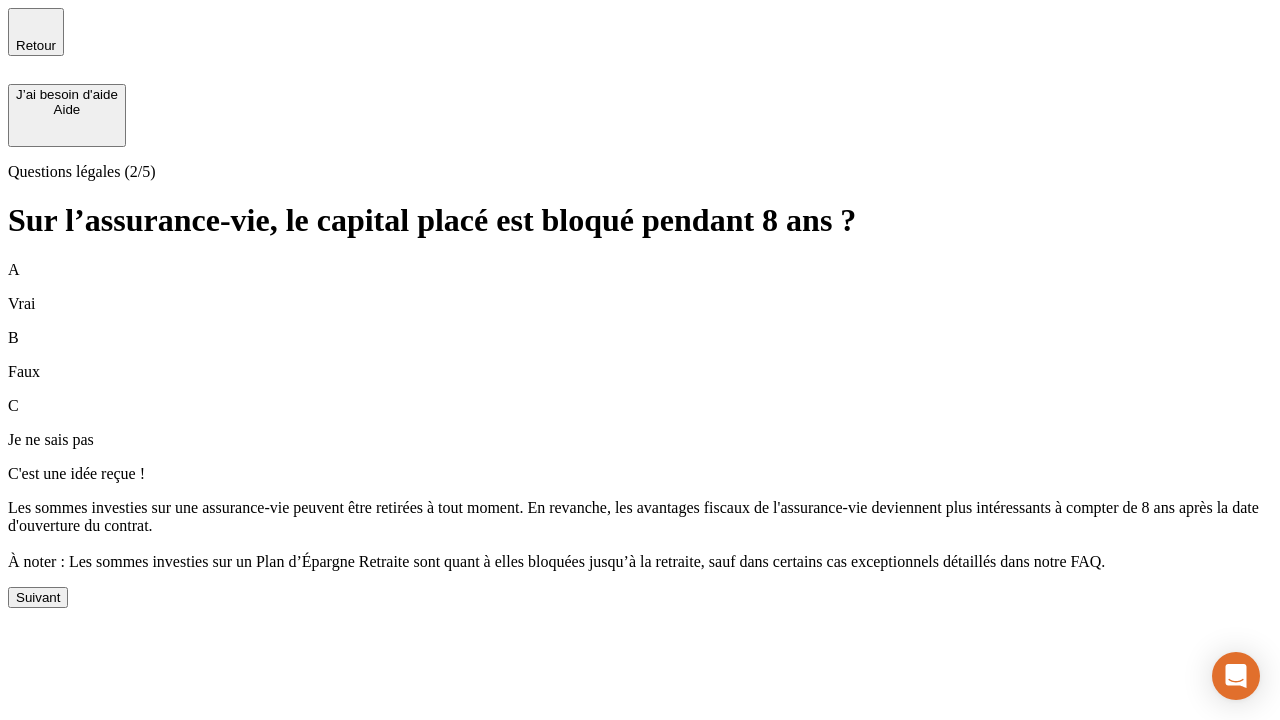 click on "Suivant" at bounding box center [38, 597] 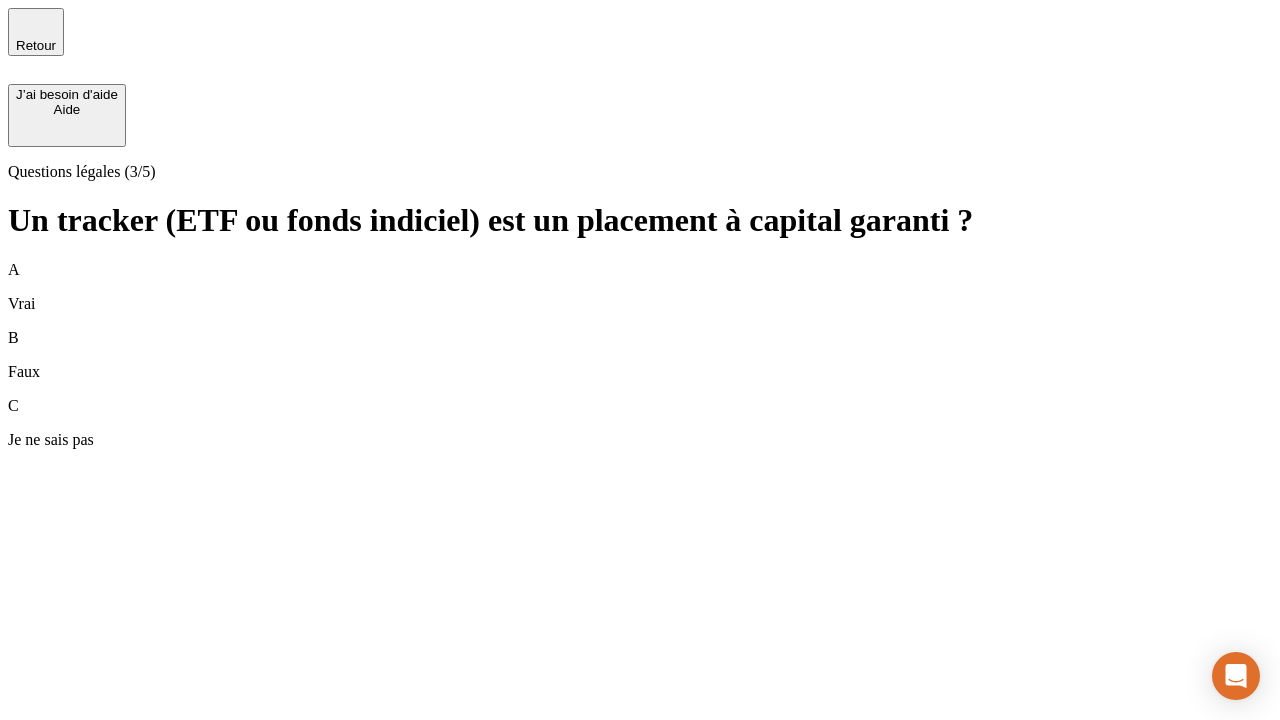 click on "A Vrai" at bounding box center (640, 287) 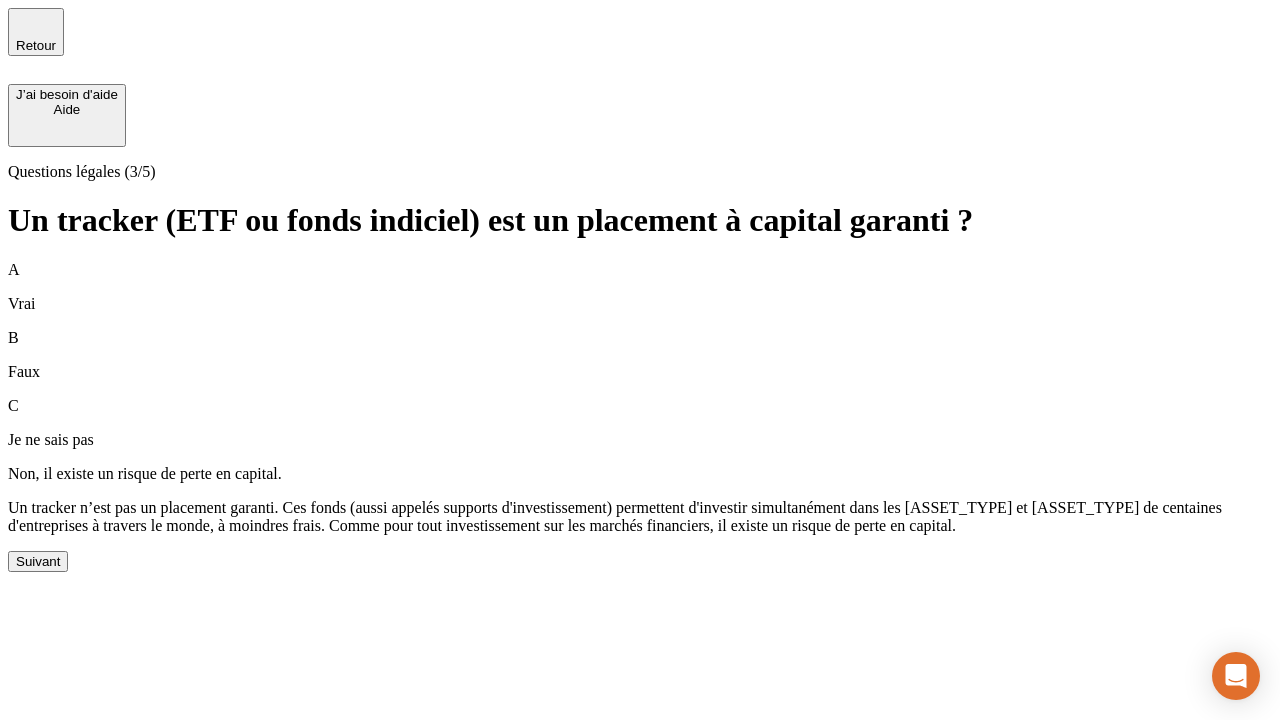 click on "Suivant" at bounding box center [38, 561] 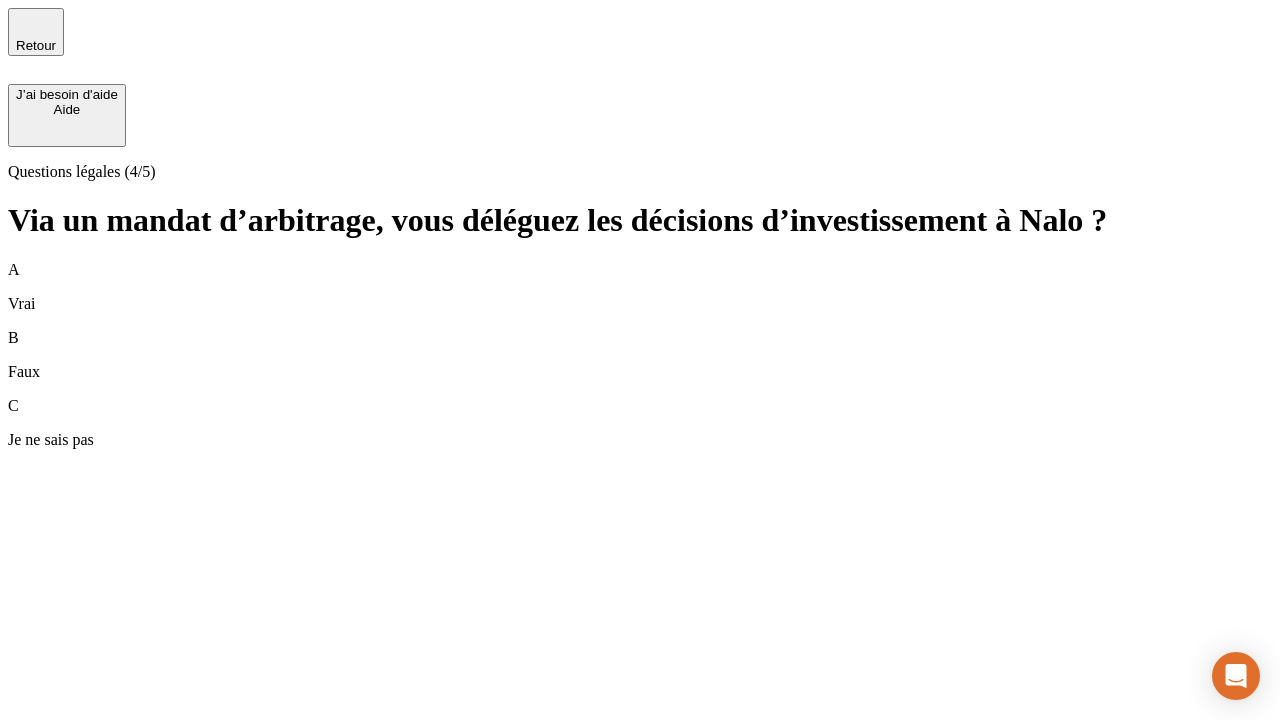 click on "A Vrai" at bounding box center [640, 287] 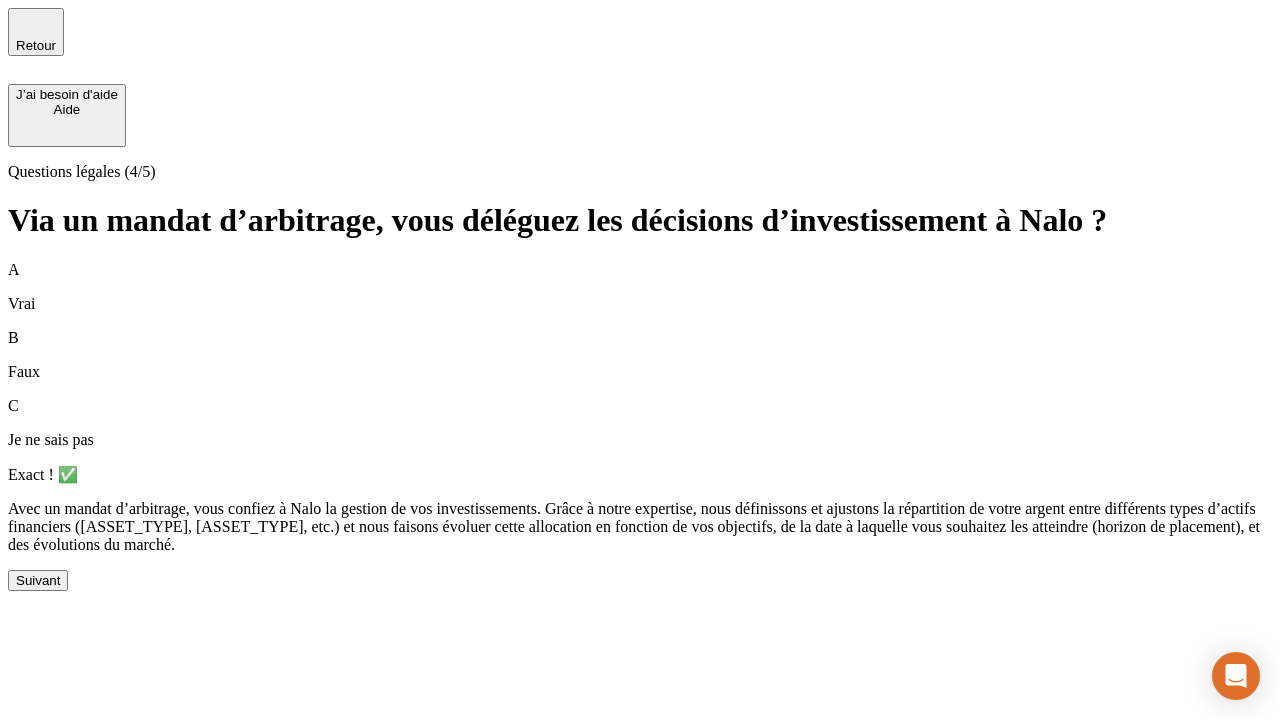 click on "Suivant" at bounding box center (38, 580) 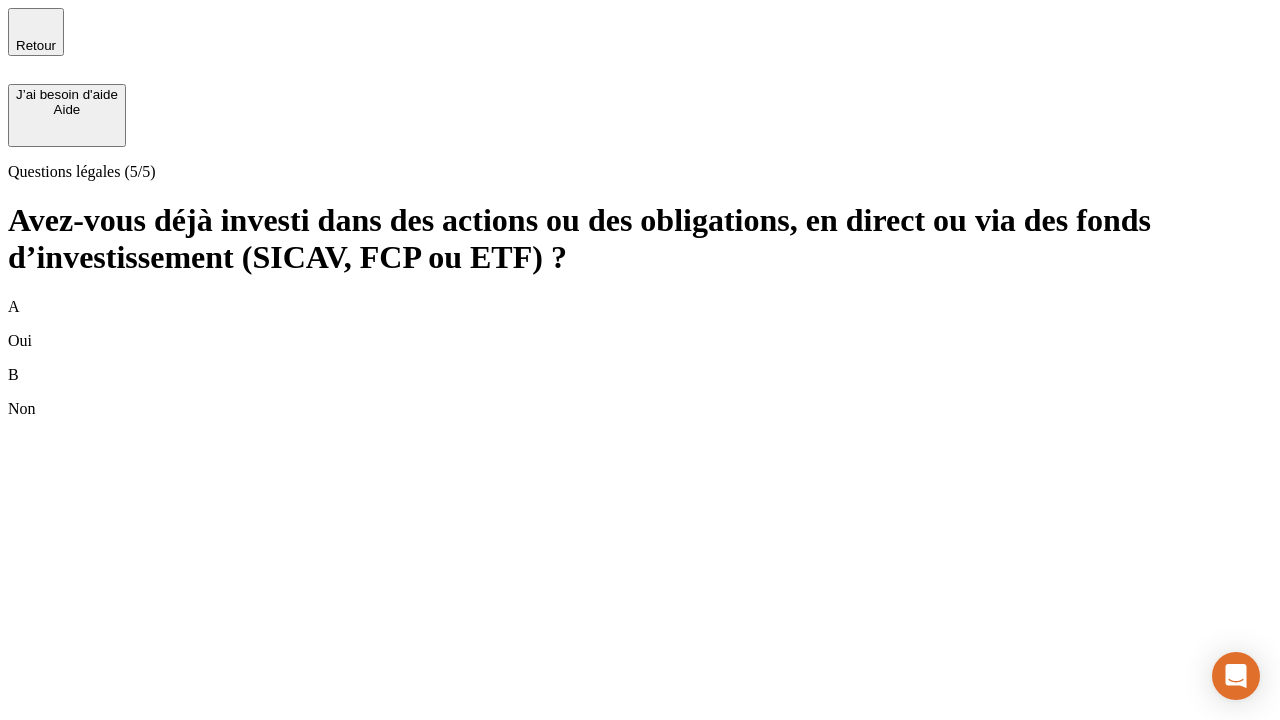 click on "B Non" at bounding box center [640, 392] 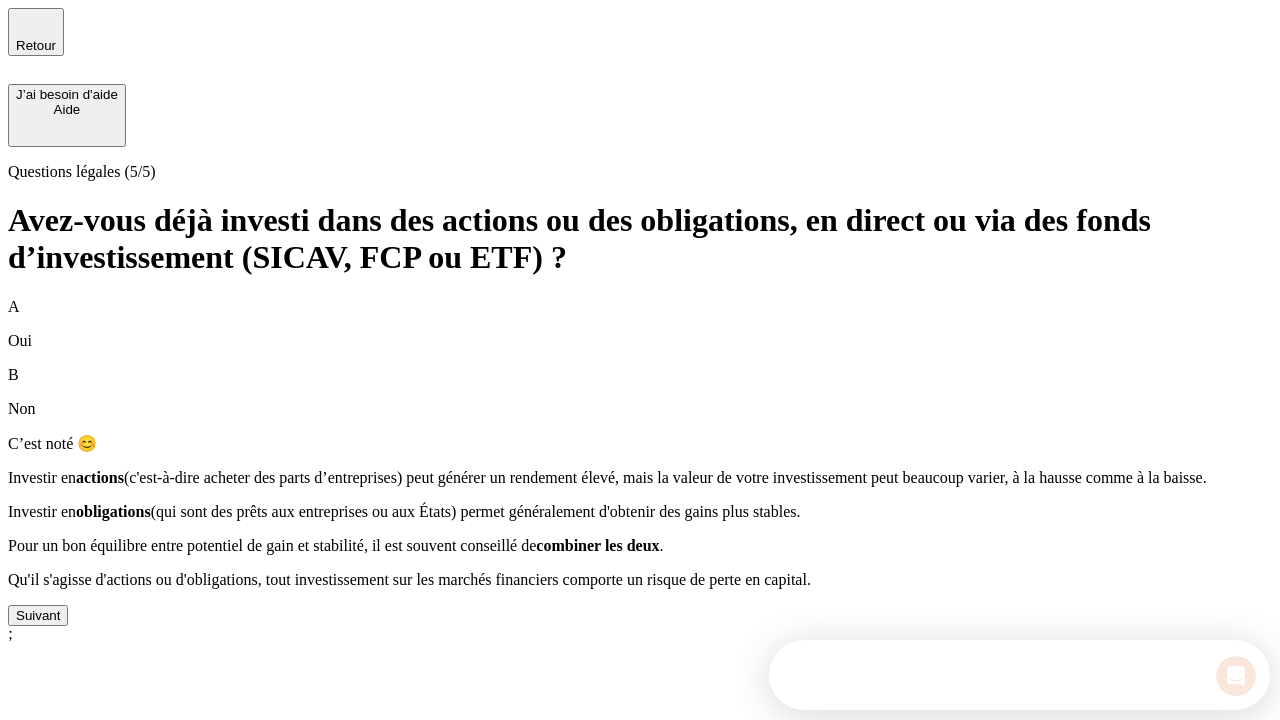 scroll, scrollTop: 0, scrollLeft: 0, axis: both 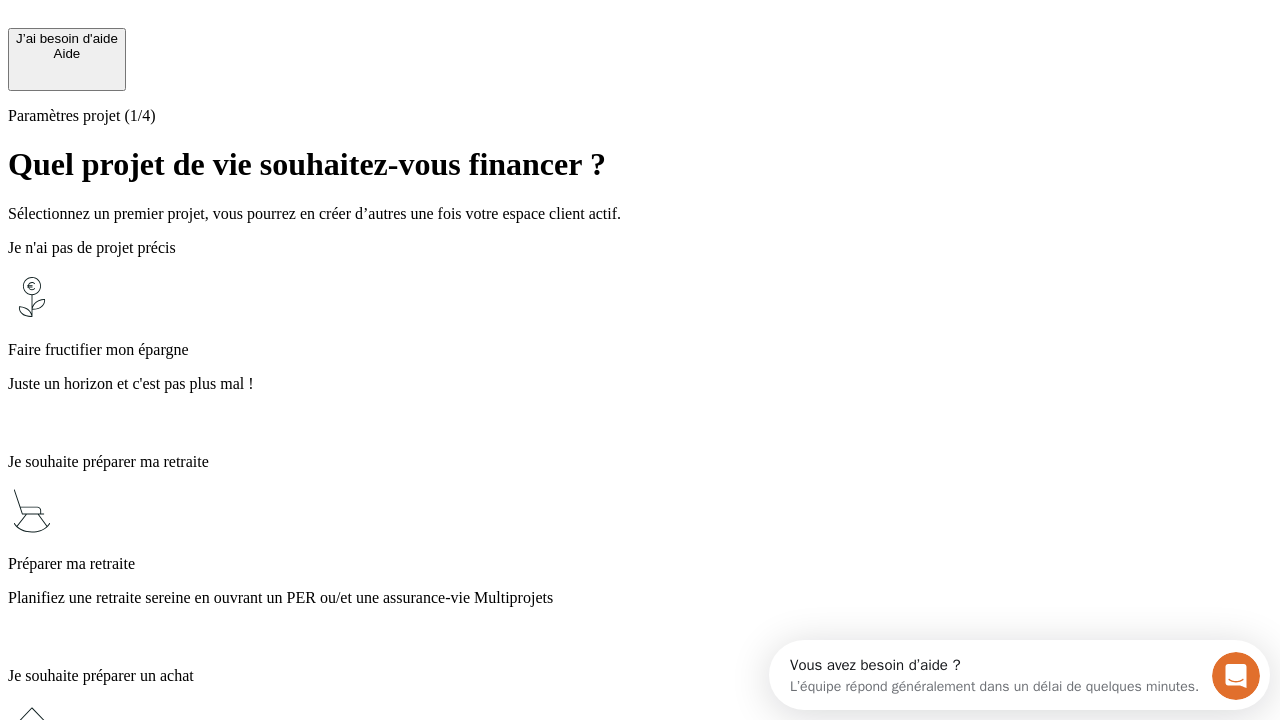 click on "Profitez des avantages fiscaux de l’assurance-vie" at bounding box center [640, 1354] 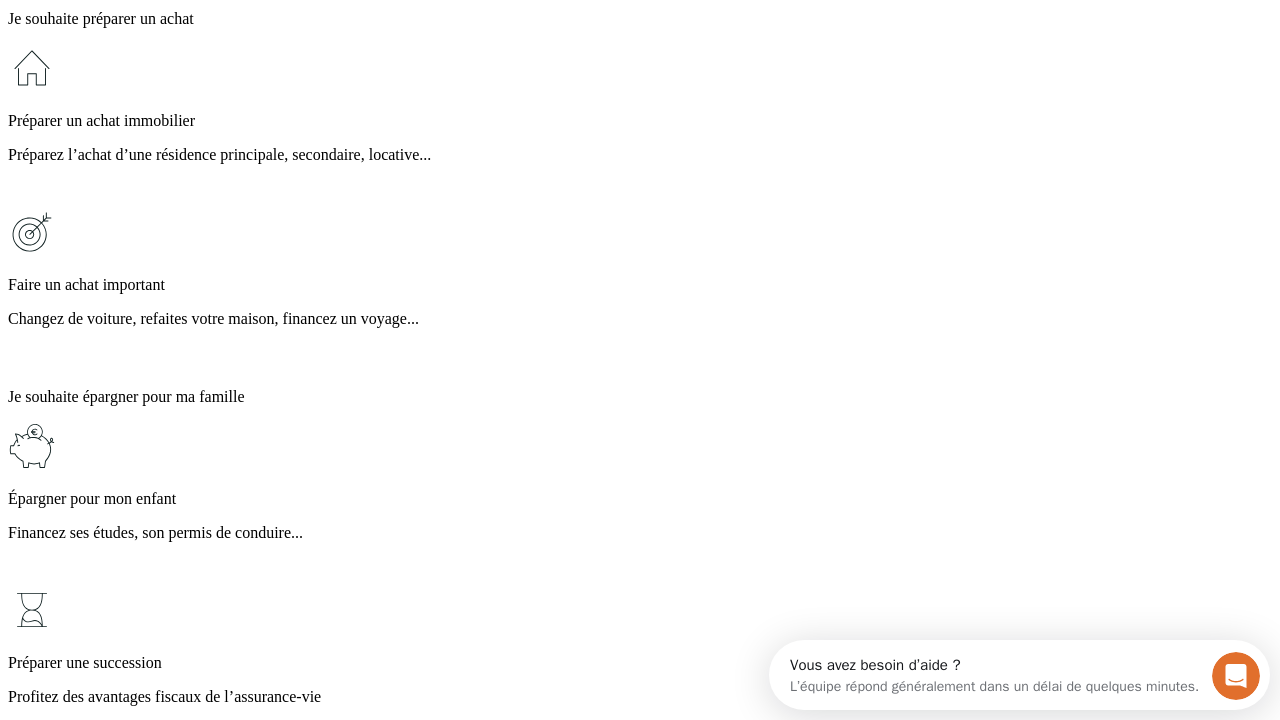 scroll, scrollTop: 18, scrollLeft: 0, axis: vertical 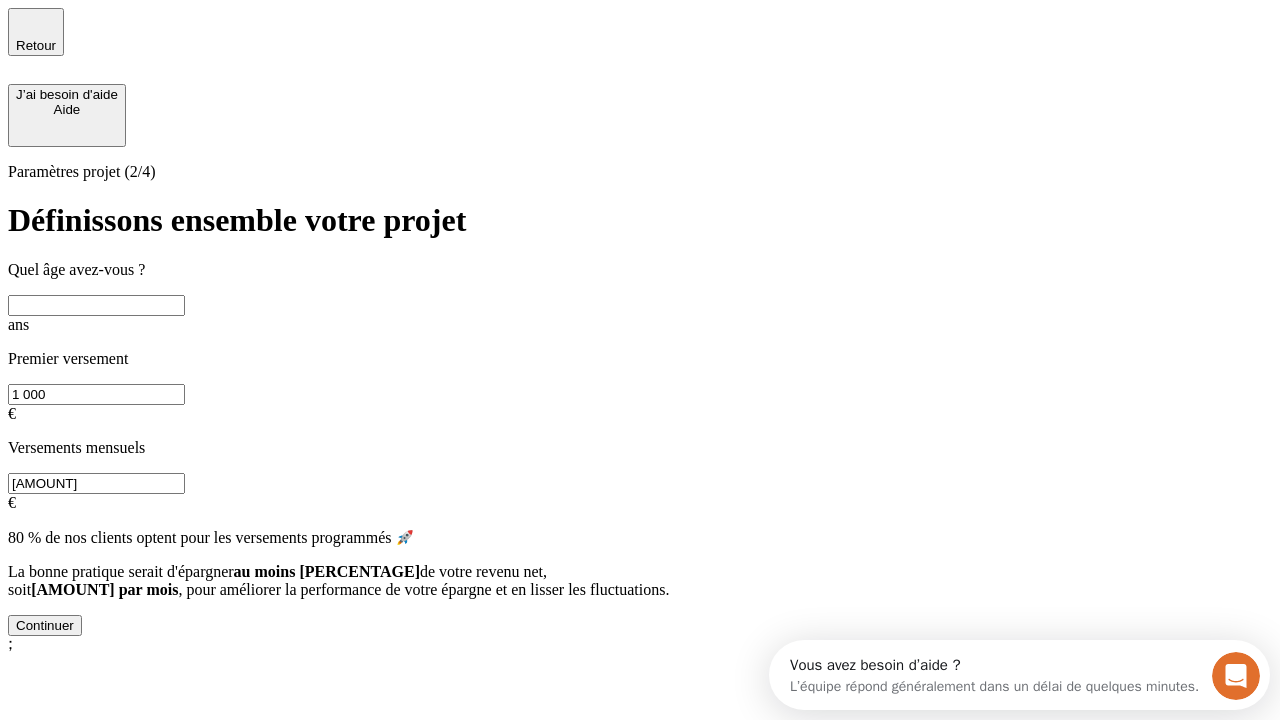 click at bounding box center (96, 305) 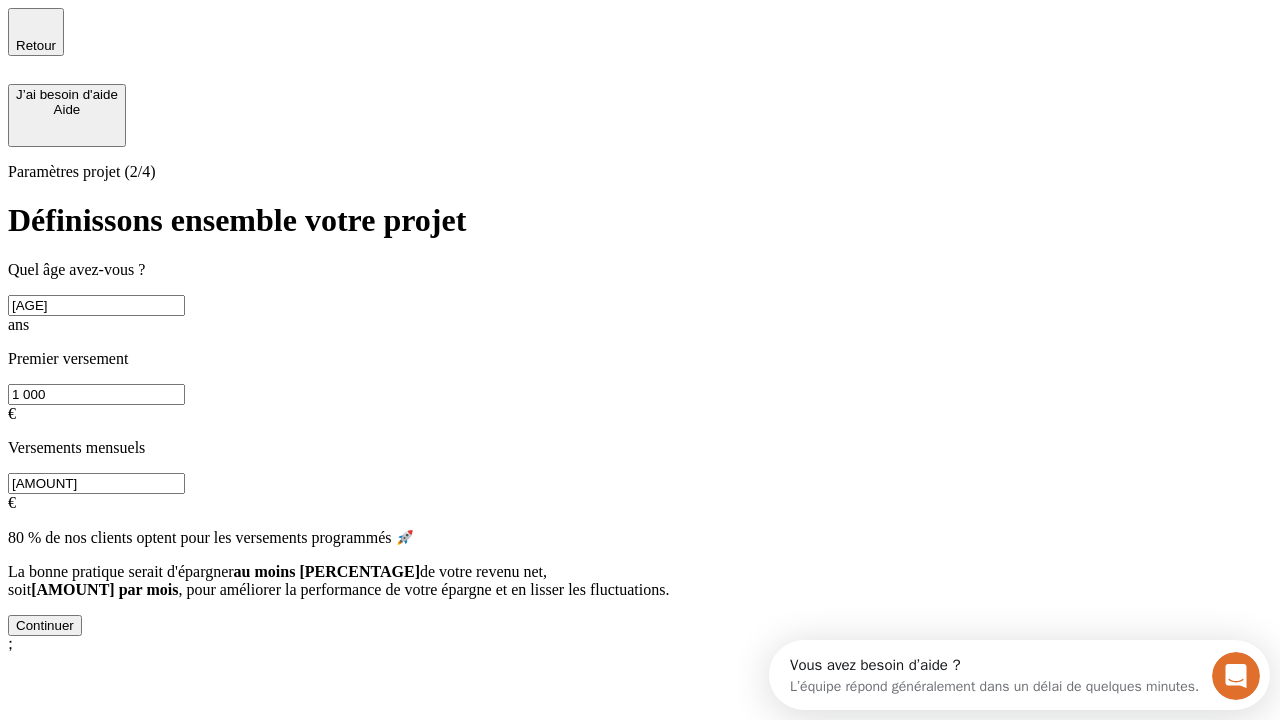 type on "[AGE]" 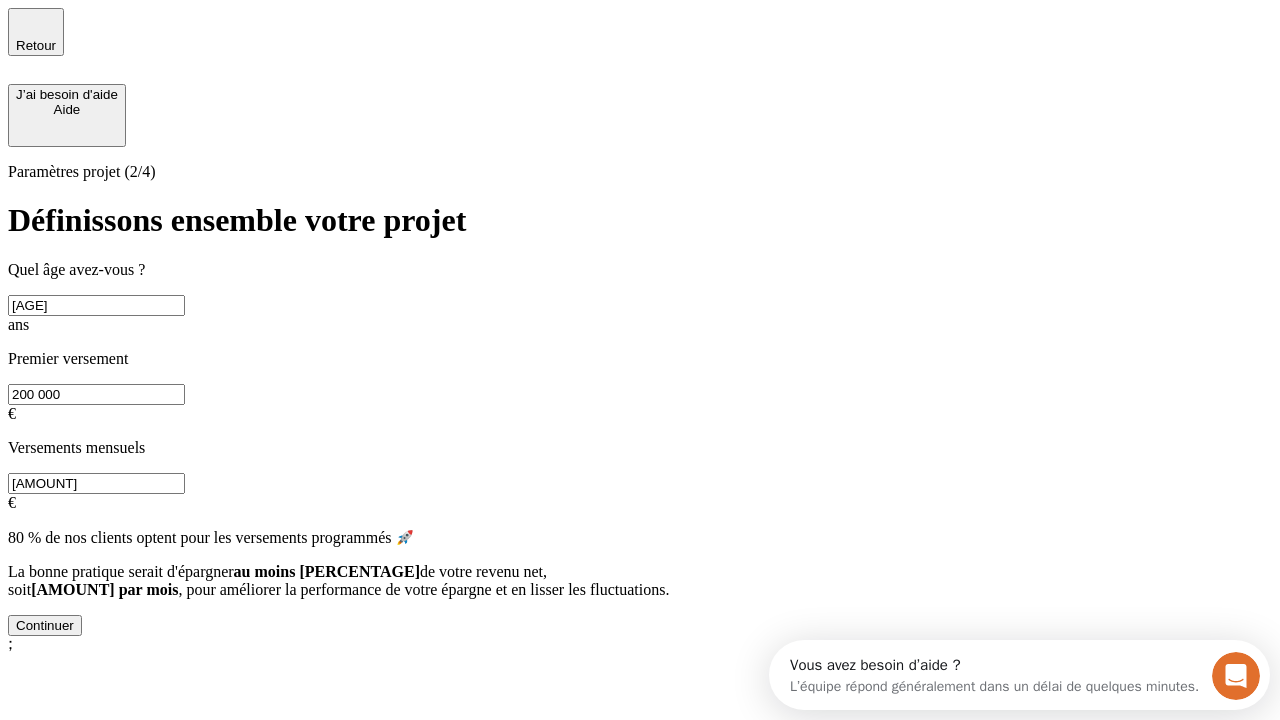 type on "200 000" 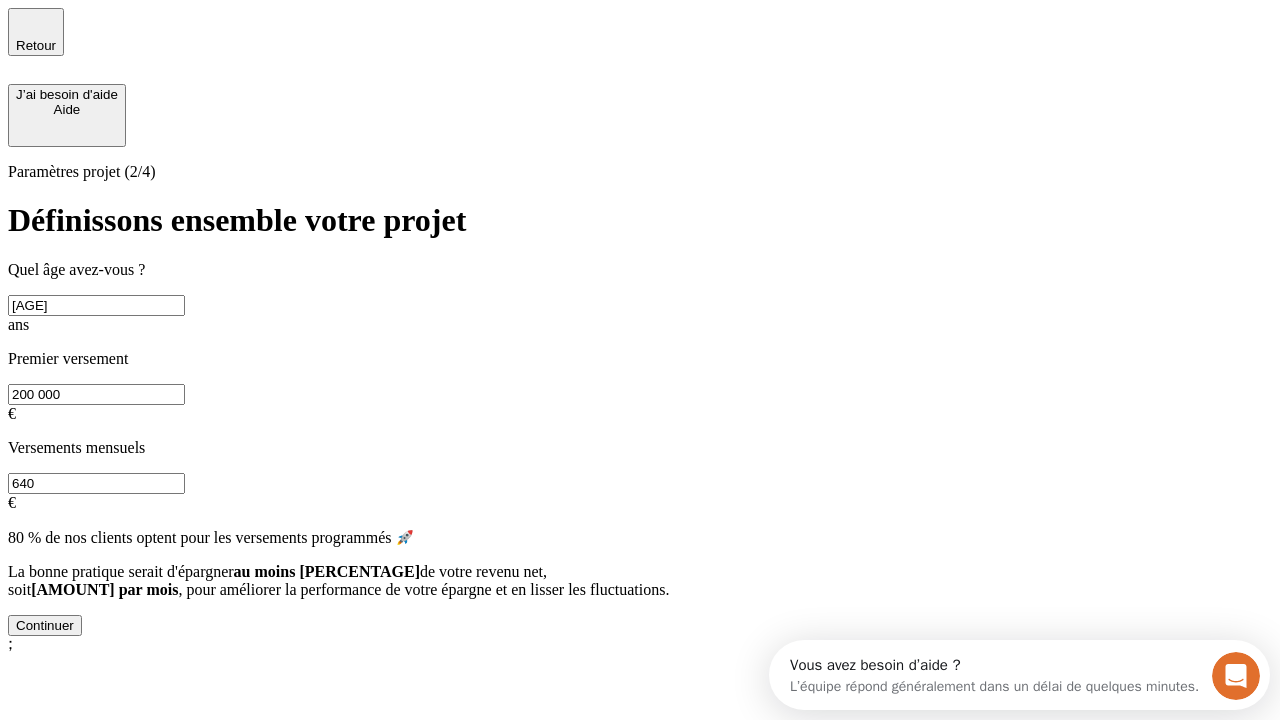 type on "640" 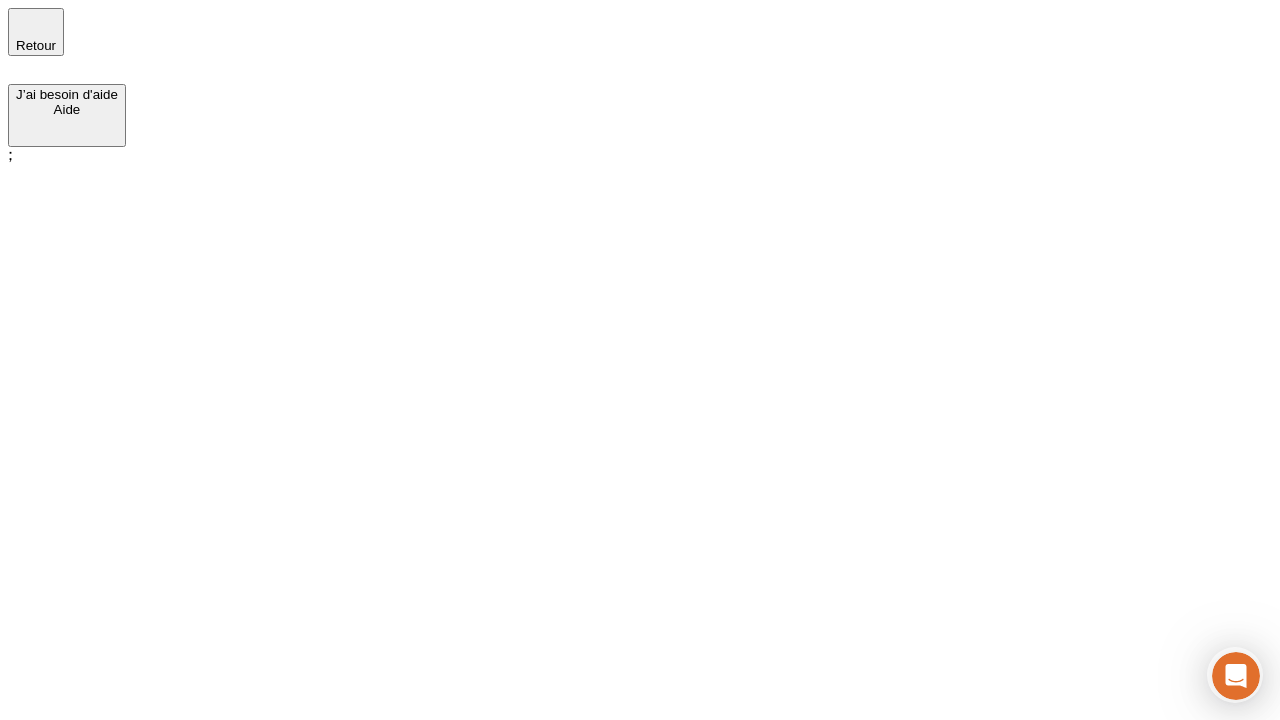 scroll, scrollTop: 0, scrollLeft: 0, axis: both 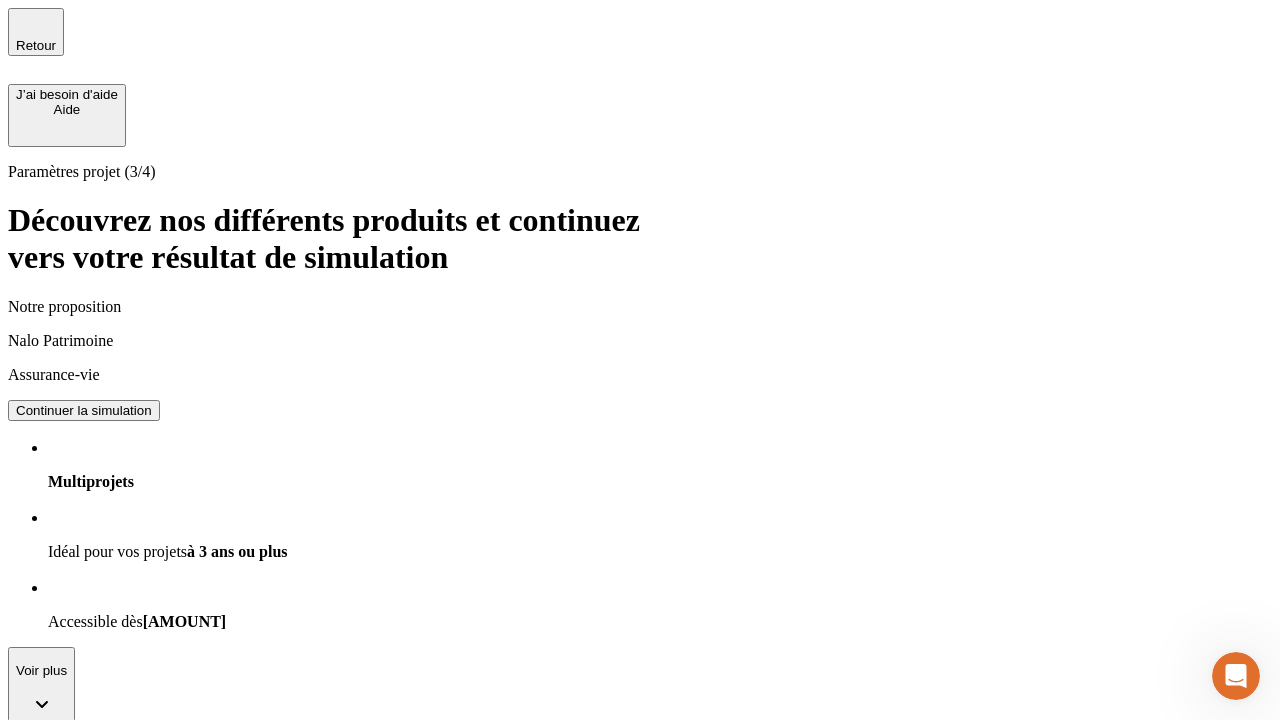 click on "Continuer la simulation" at bounding box center [84, 410] 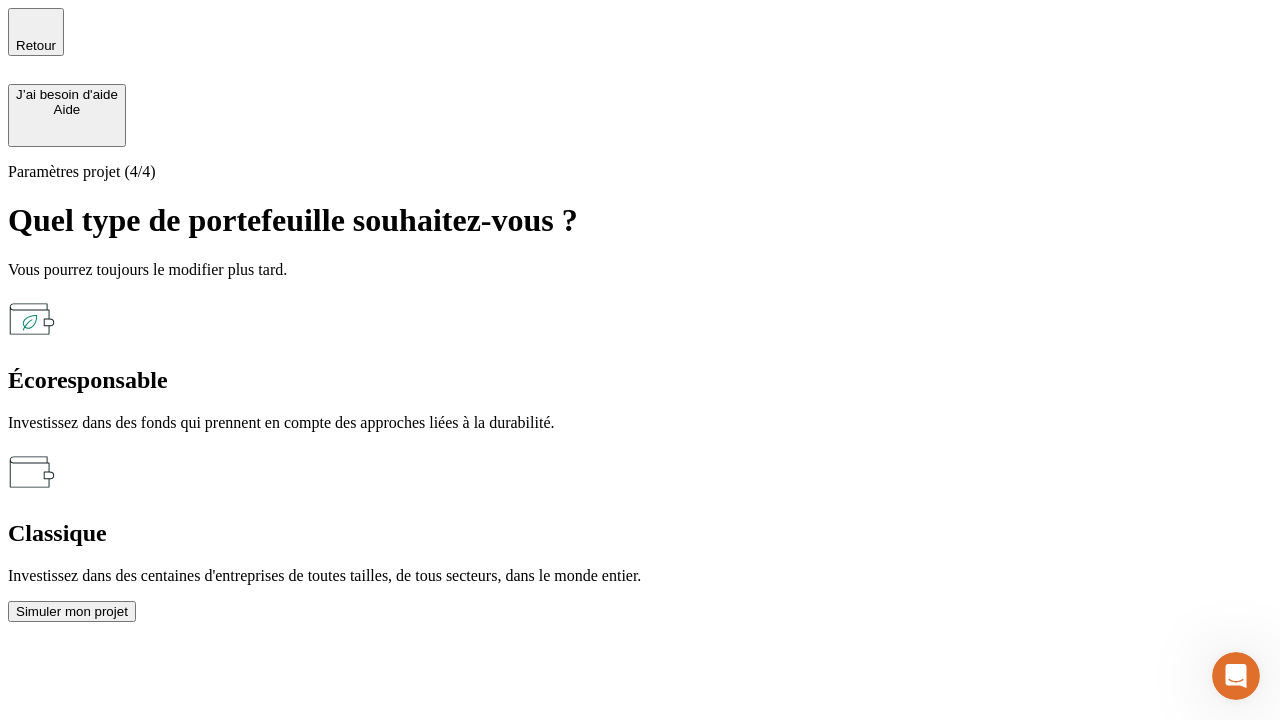 click on "Classique" at bounding box center (640, 533) 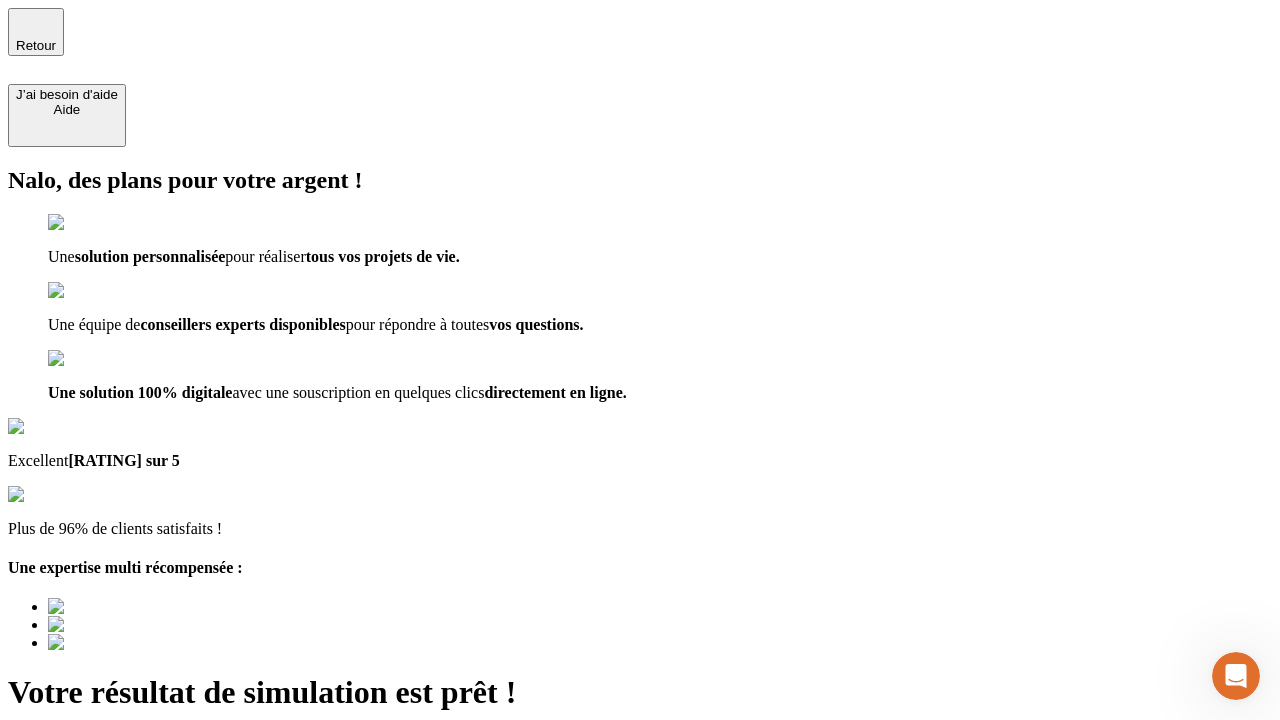 click on "Découvrir ma simulation" at bounding box center (87, 797) 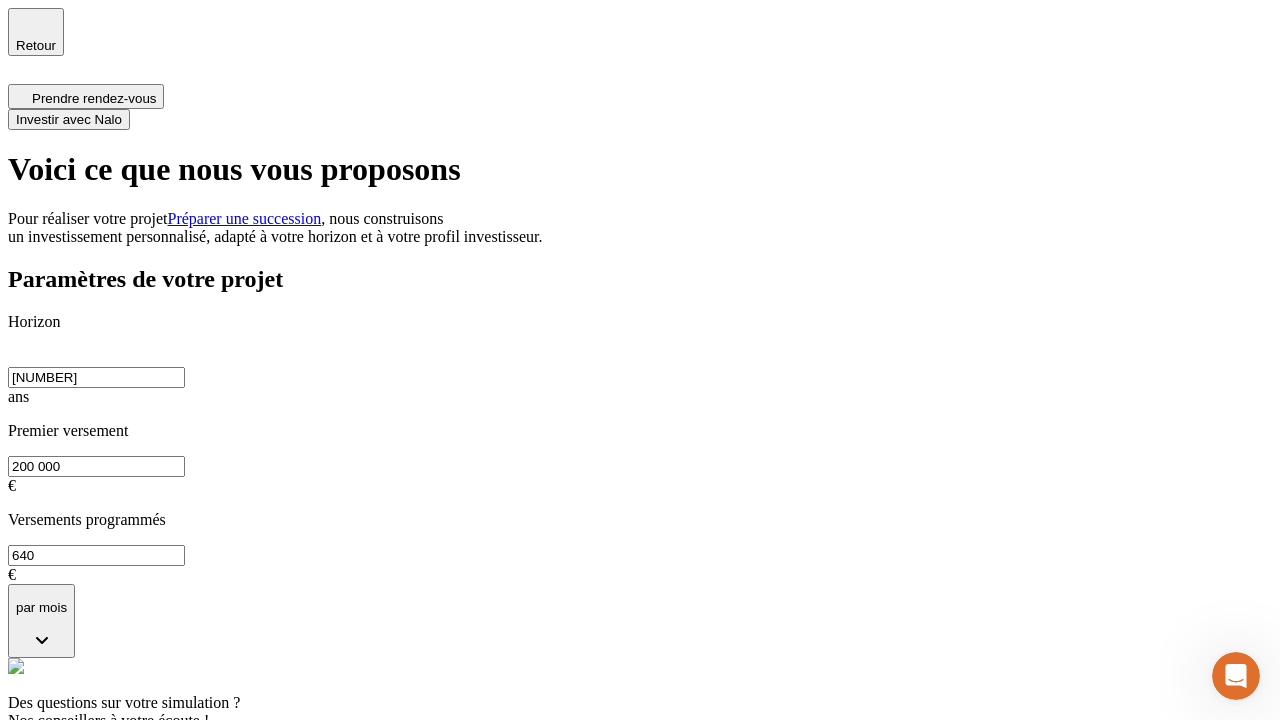 click on "Investir avec Nalo" at bounding box center [69, 119] 